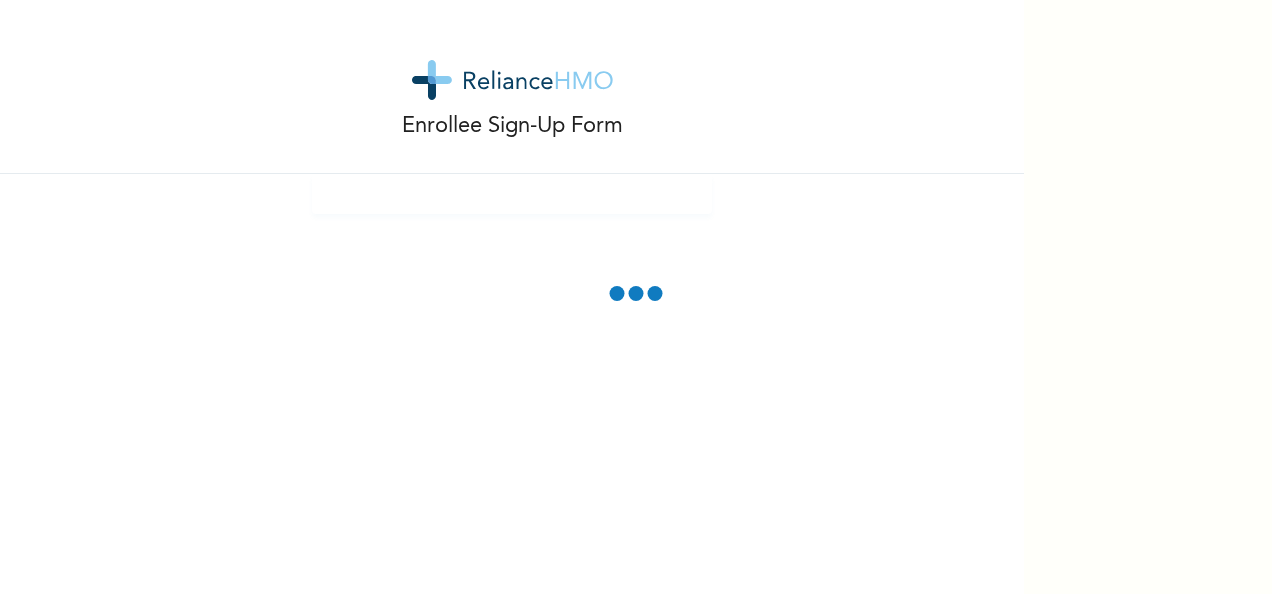 scroll, scrollTop: 0, scrollLeft: 0, axis: both 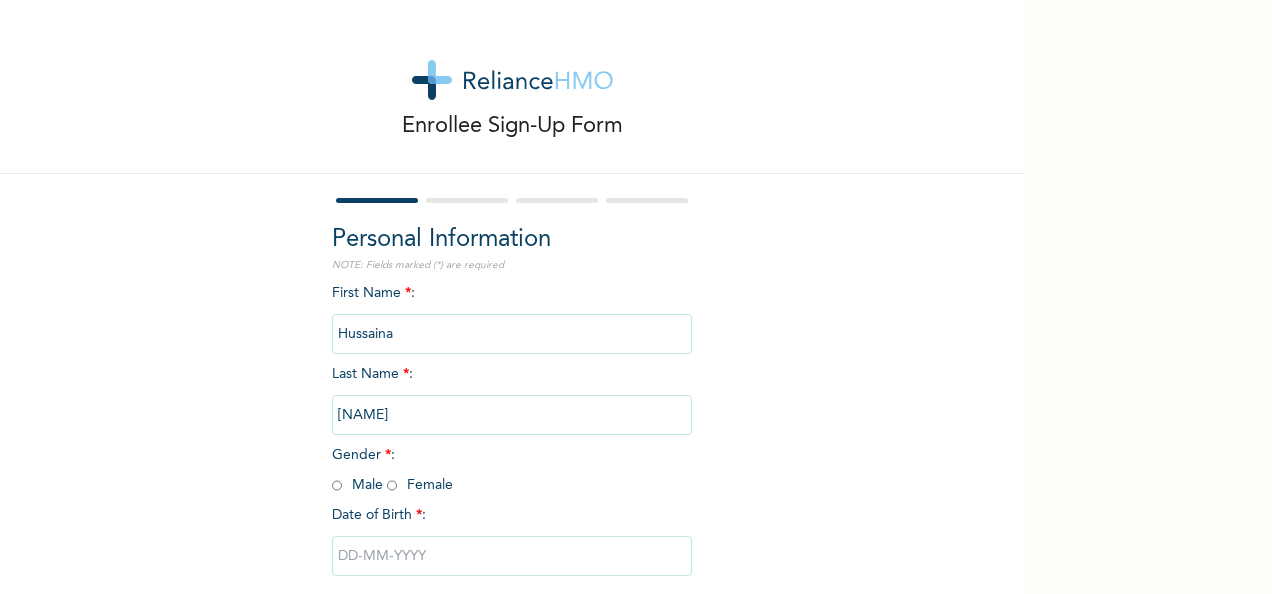 click at bounding box center [392, 485] 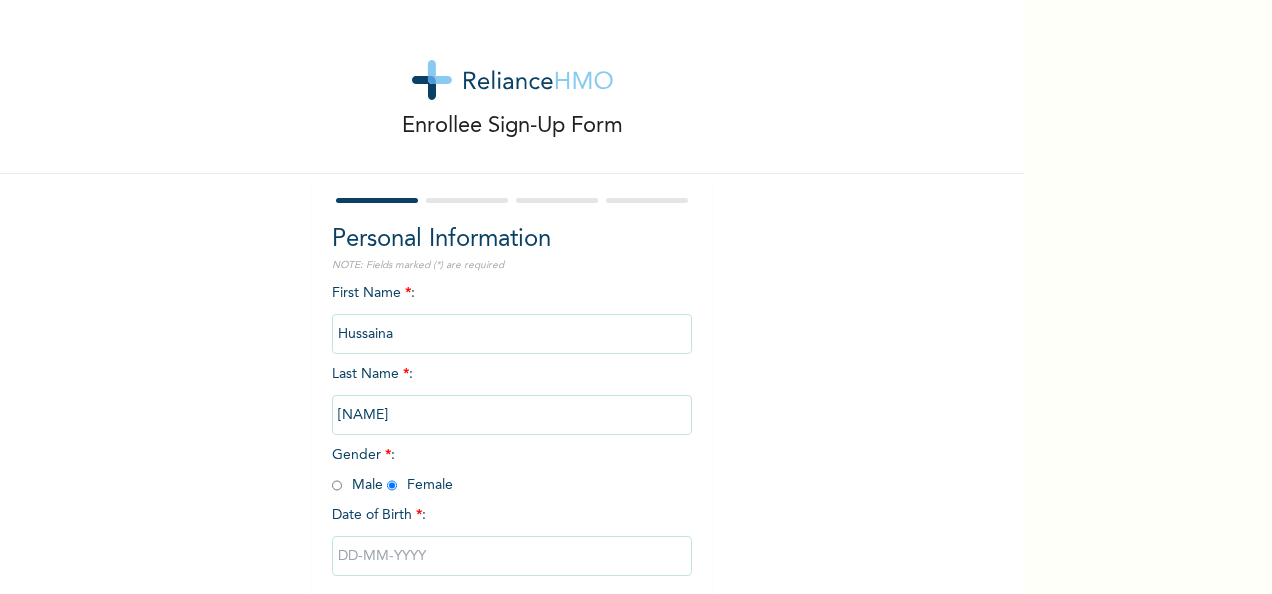 radio on "true" 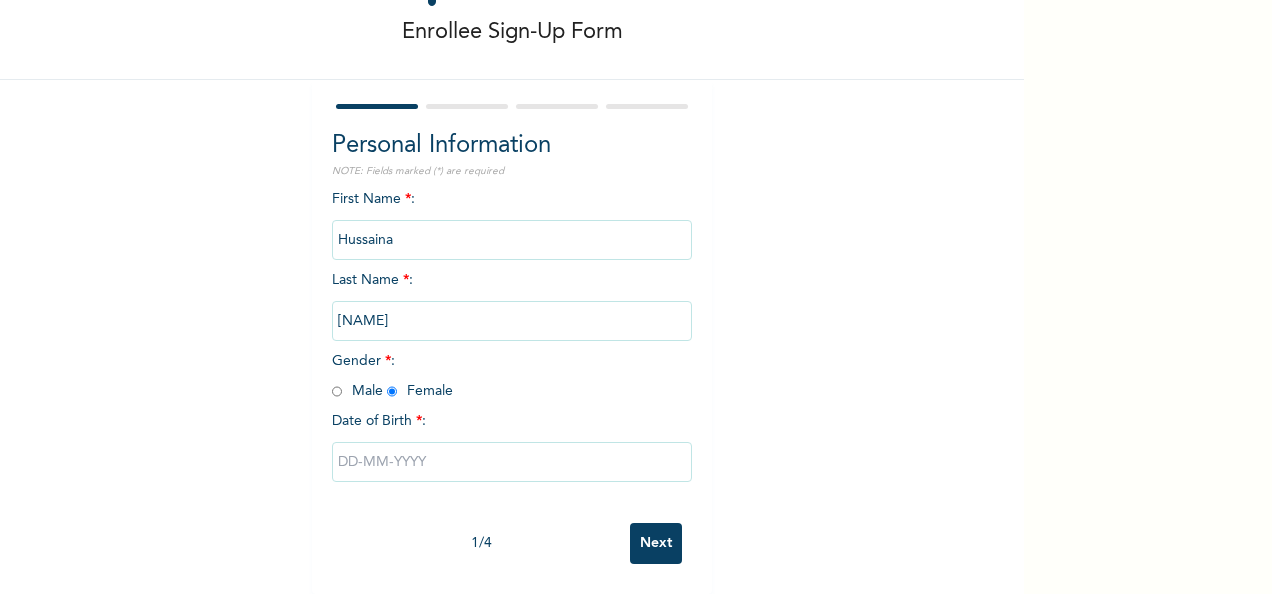 scroll, scrollTop: 100, scrollLeft: 0, axis: vertical 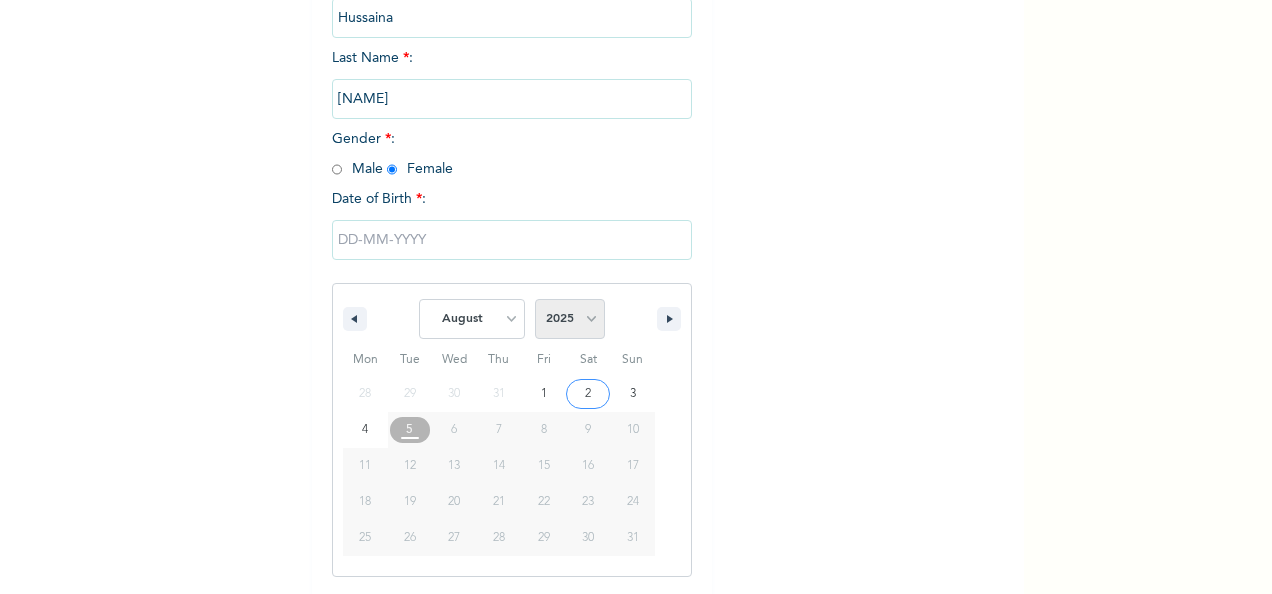 click on "2025 2024 2023 2022 2021 2020 2019 2018 2017 2016 2015 2014 2013 2012 2011 2010 2009 2008 2007 2006 2005 2004 2003 2002 2001 2000 1999 1998 1997 1996 1995 1994 1993 1992 1991 1990 1989 1988 1987 1986 1985 1984 1983 1982 1981 1980 1979 1978 1977 1976 1975 1974 1973 1972 1971 1970 1969 1968 1967 1966 1965 1964 1963 1962 1961 1960" at bounding box center (570, 319) 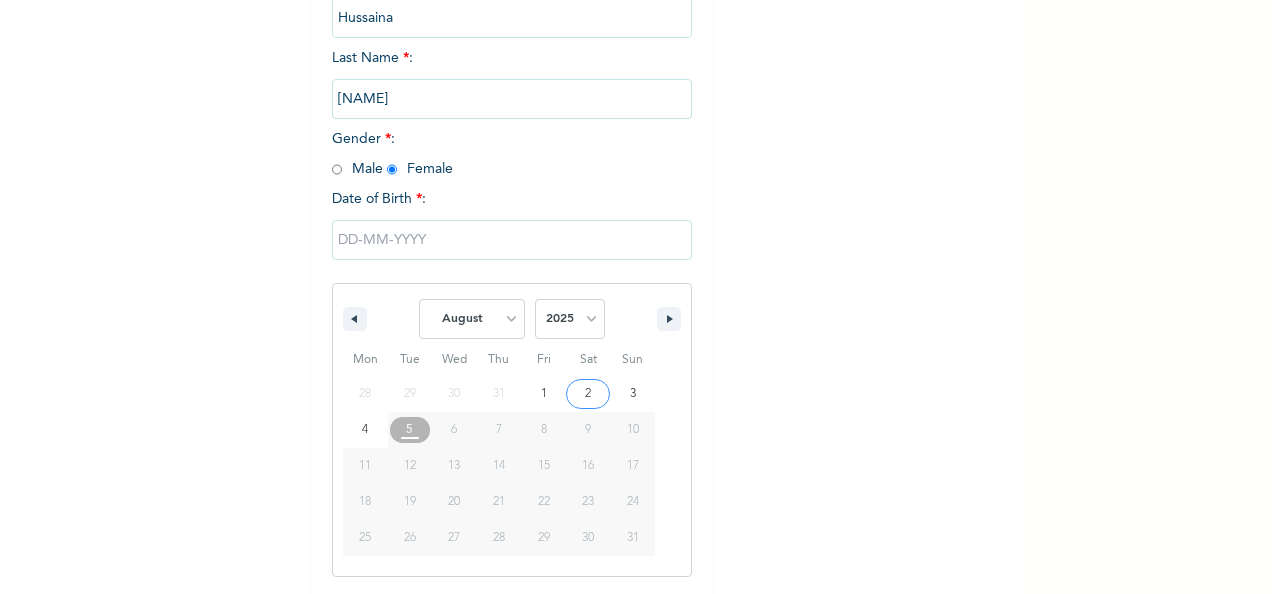 select on "1990" 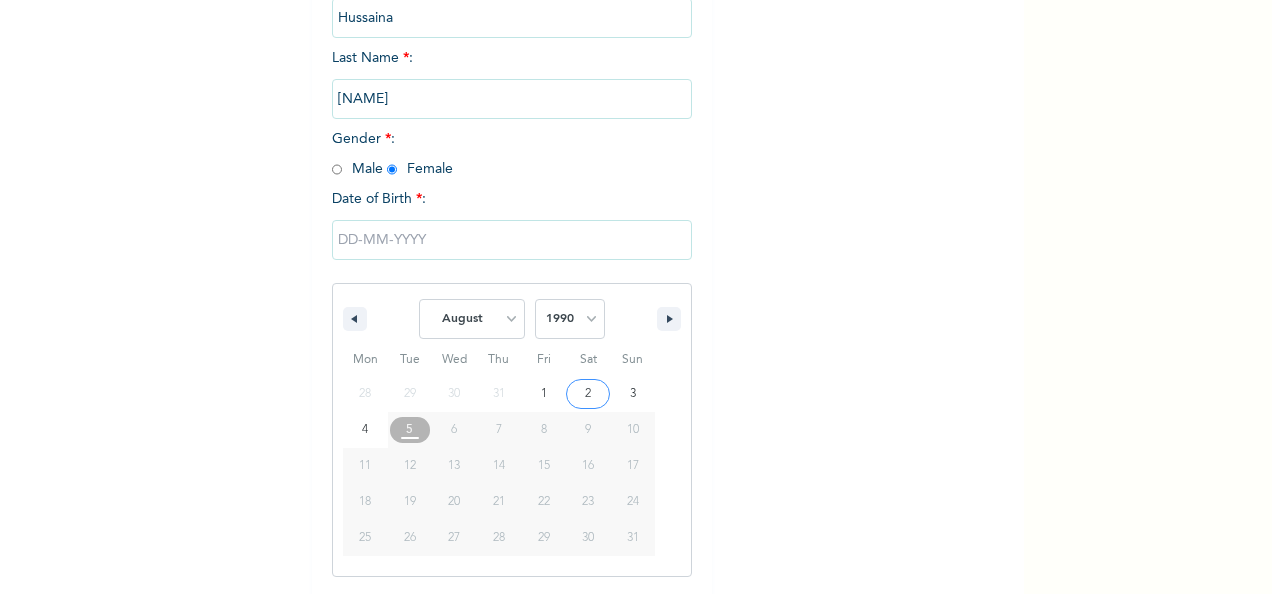 click on "2025 2024 2023 2022 2021 2020 2019 2018 2017 2016 2015 2014 2013 2012 2011 2010 2009 2008 2007 2006 2005 2004 2003 2002 2001 2000 1999 1998 1997 1996 1995 1994 1993 1992 1991 1990 1989 1988 1987 1986 1985 1984 1983 1982 1981 1980 1979 1978 1977 1976 1975 1974 1973 1972 1971 1970 1969 1968 1967 1966 1965 1964 1963 1962 1961 1960" at bounding box center (570, 319) 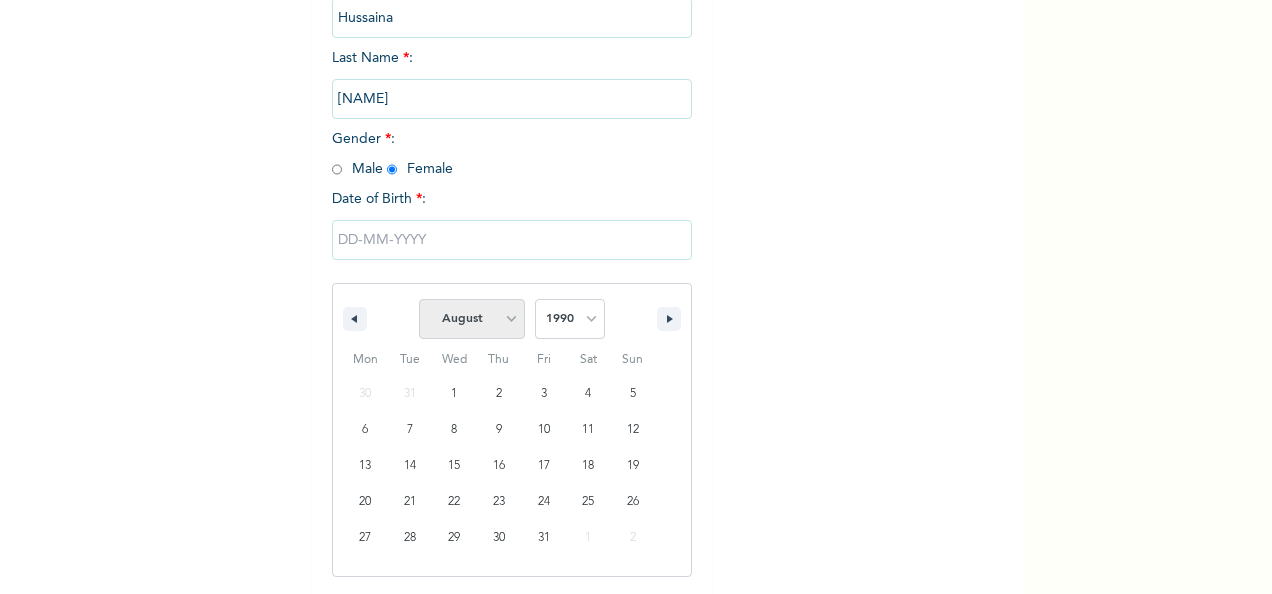 click on "January February March April May June July August September October November December" at bounding box center (472, 319) 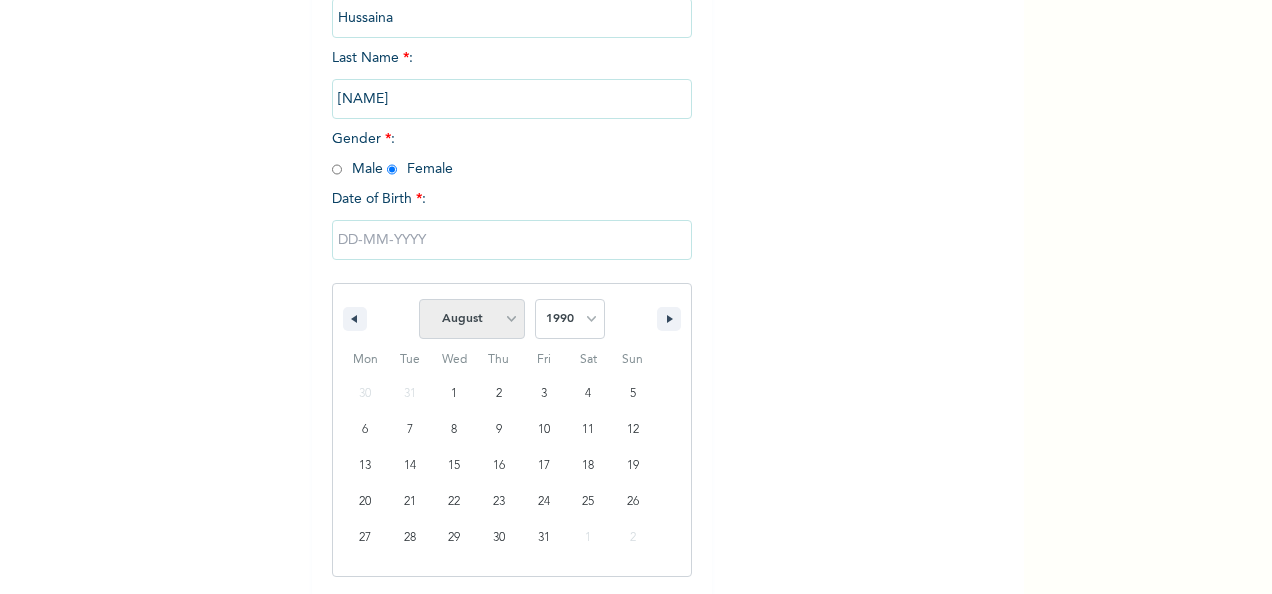 select on "10" 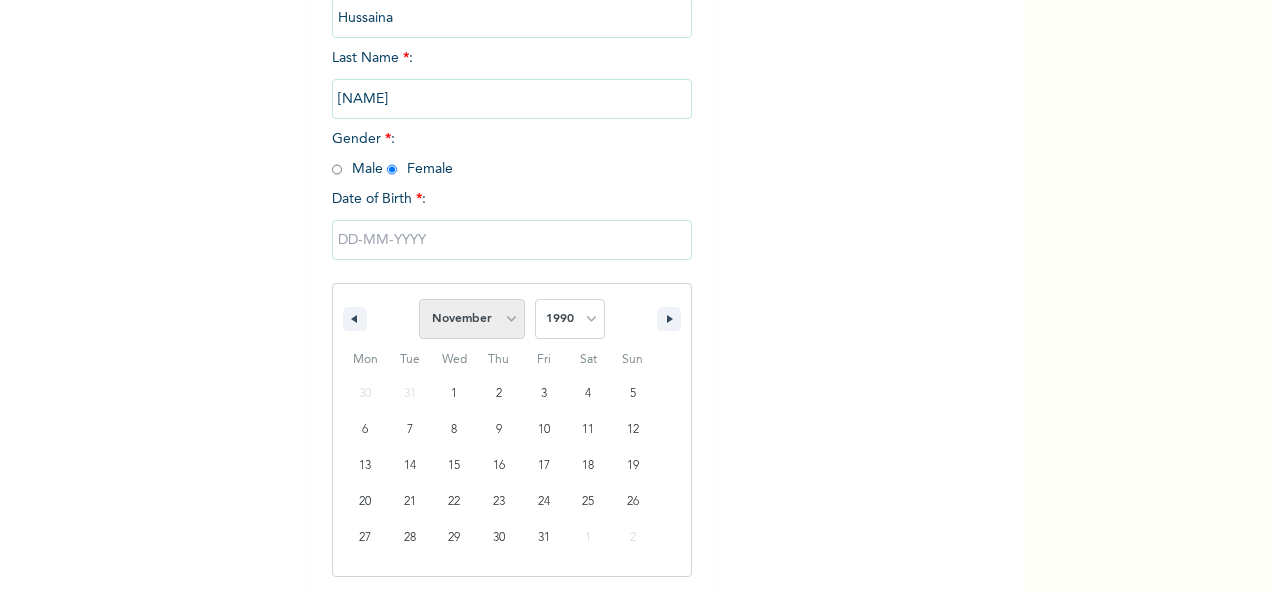 click on "January February March April May June July August September October November December" at bounding box center (472, 319) 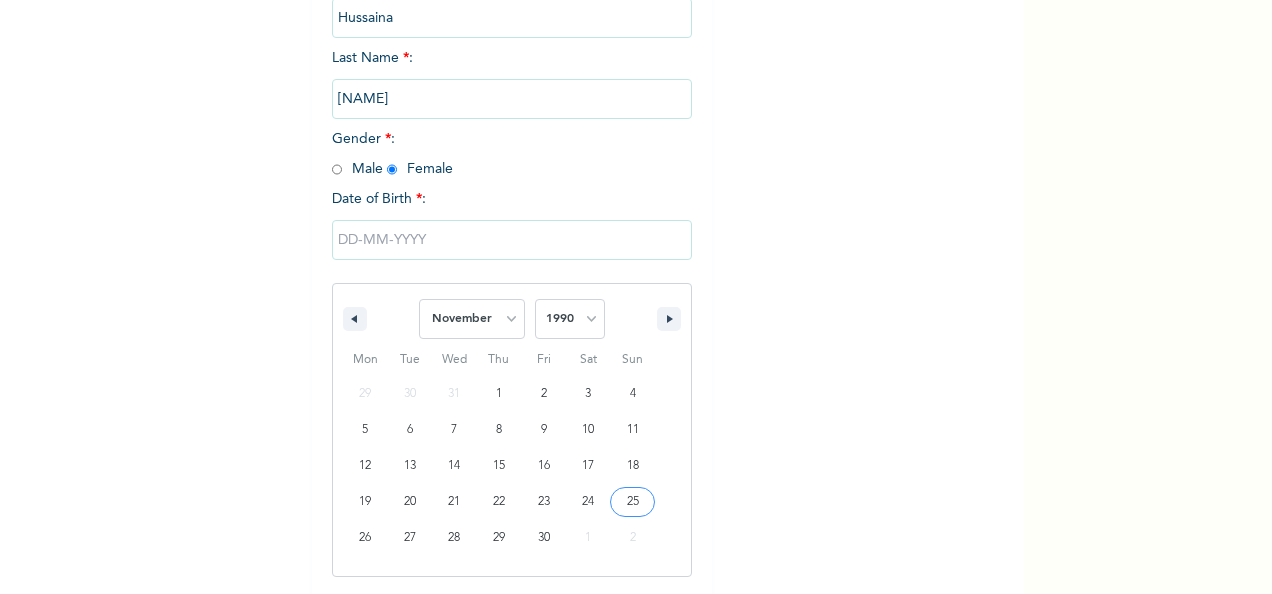 type on "[DATE]" 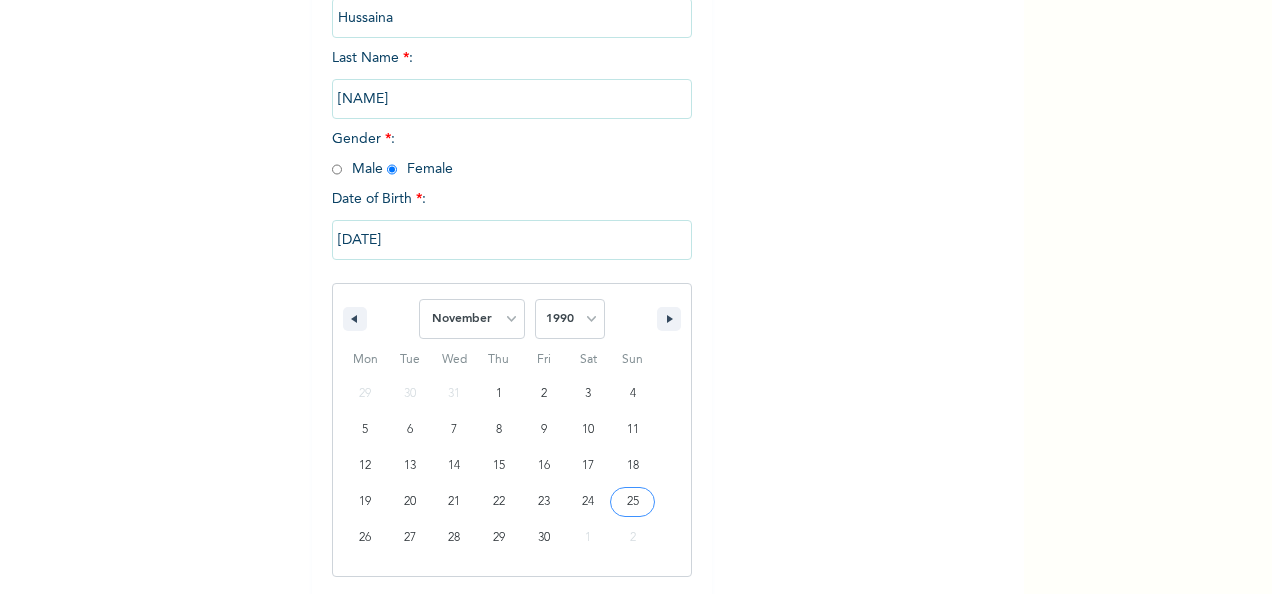 scroll, scrollTop: 112, scrollLeft: 0, axis: vertical 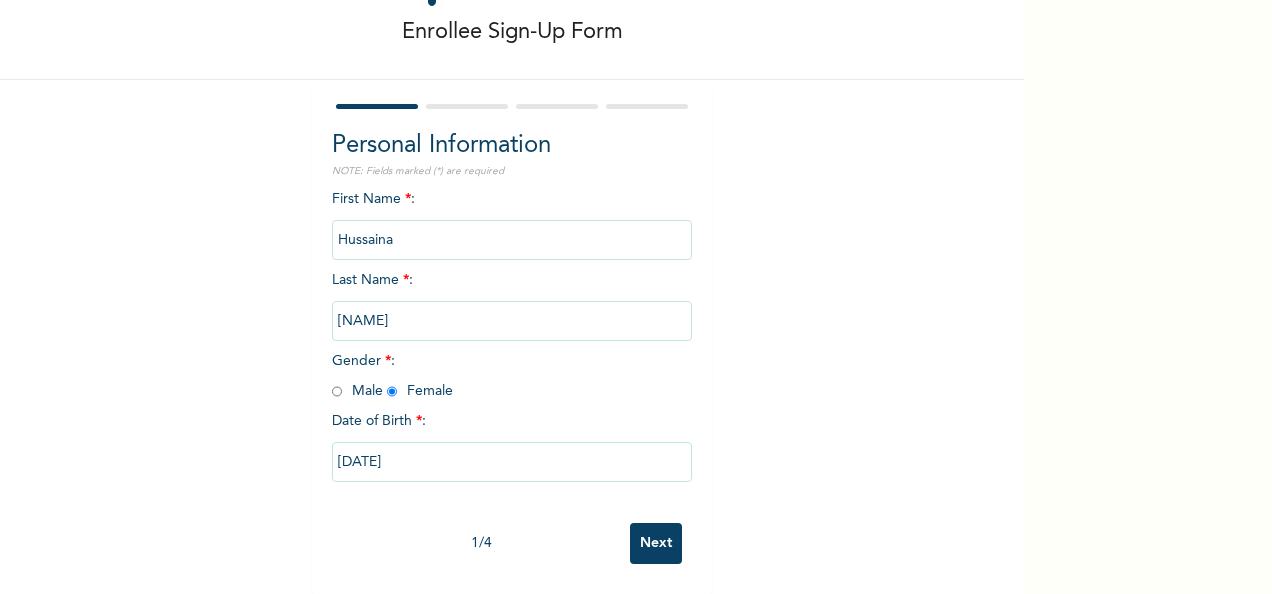 click on "Next" at bounding box center [656, 543] 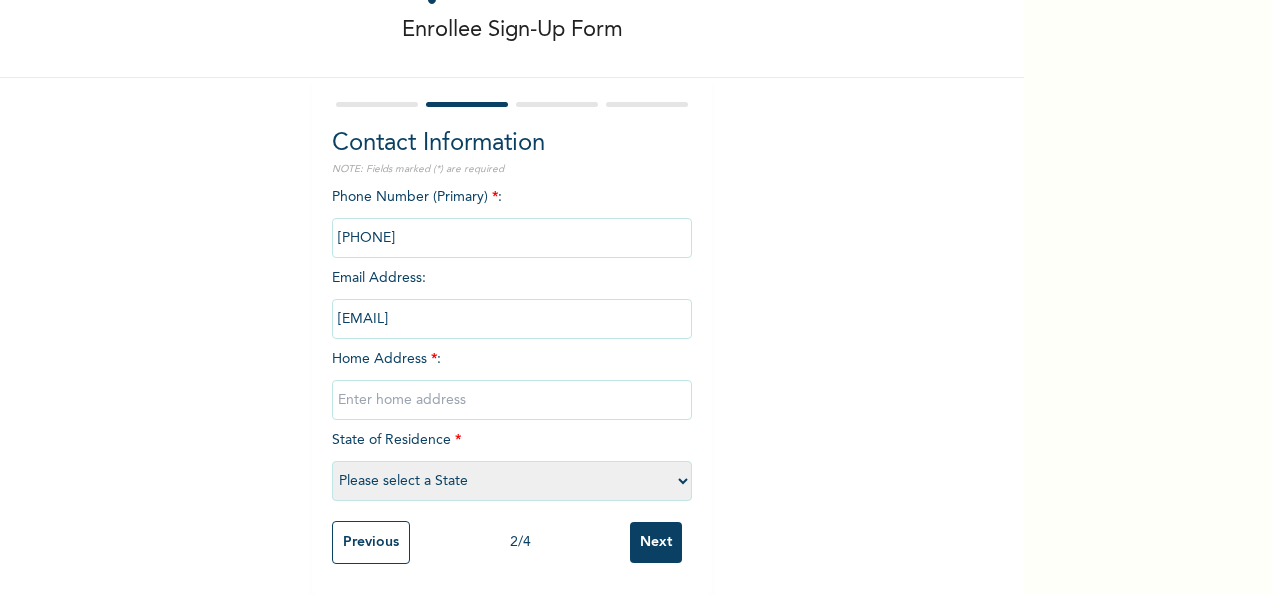 click at bounding box center (512, 238) 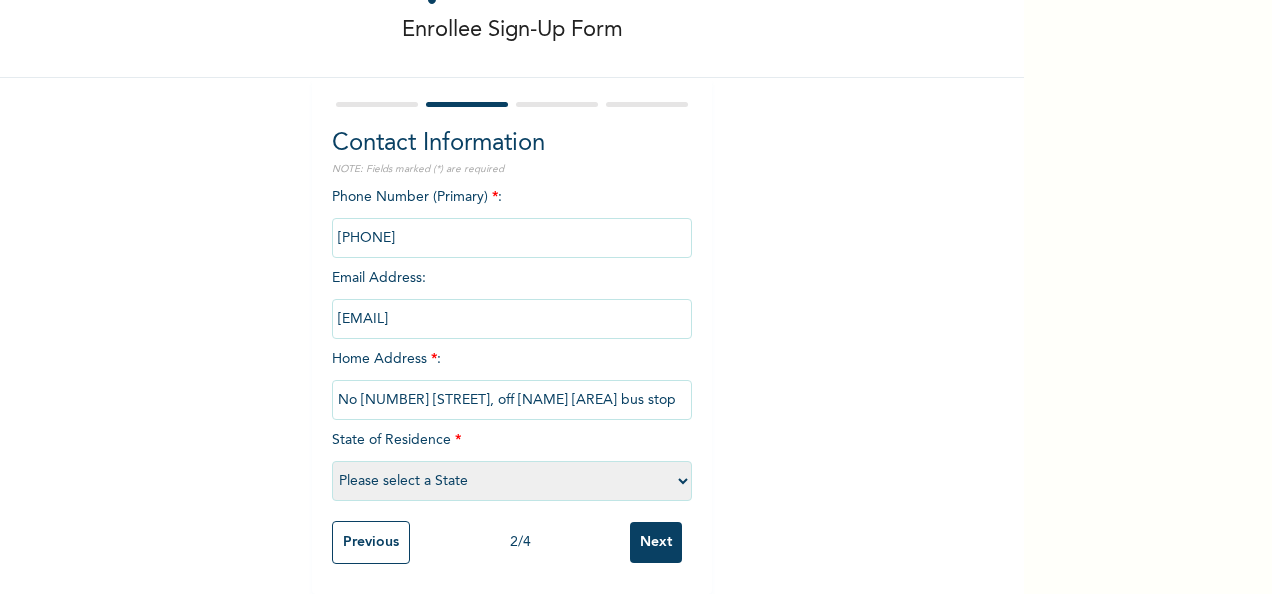 click on "No [NUMBER] [STREET], off [NAME] [AREA] bus stop" at bounding box center (512, 400) 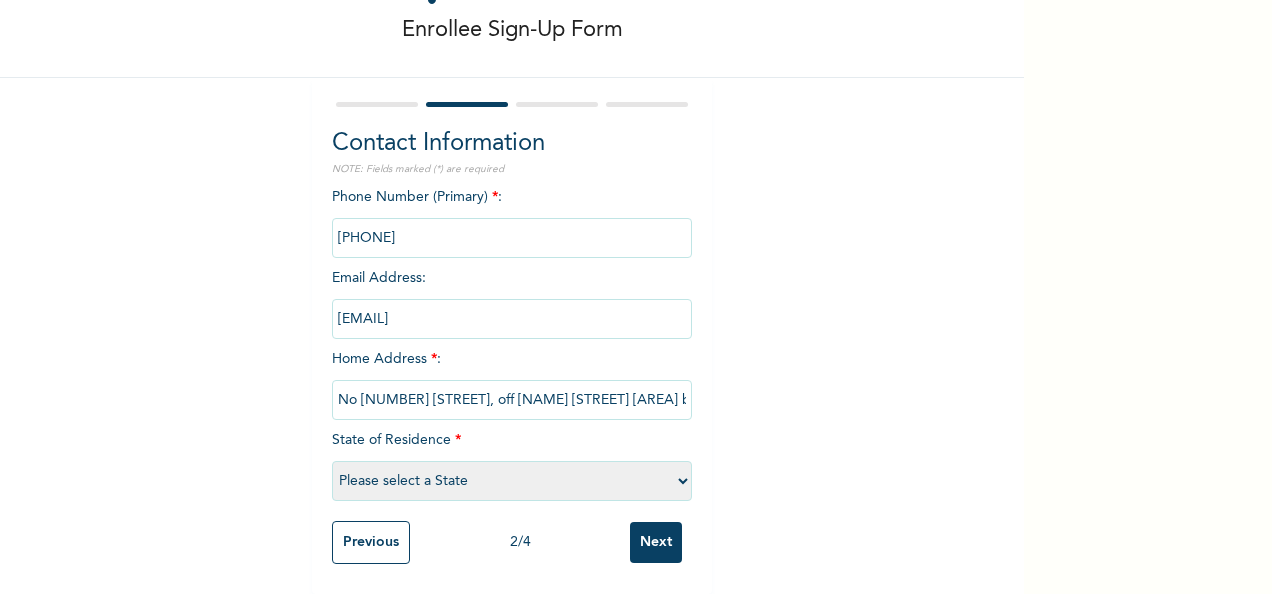 type on "No [NUMBER] [STREET], off [NAME] [STREET] [AREA] bus stop" 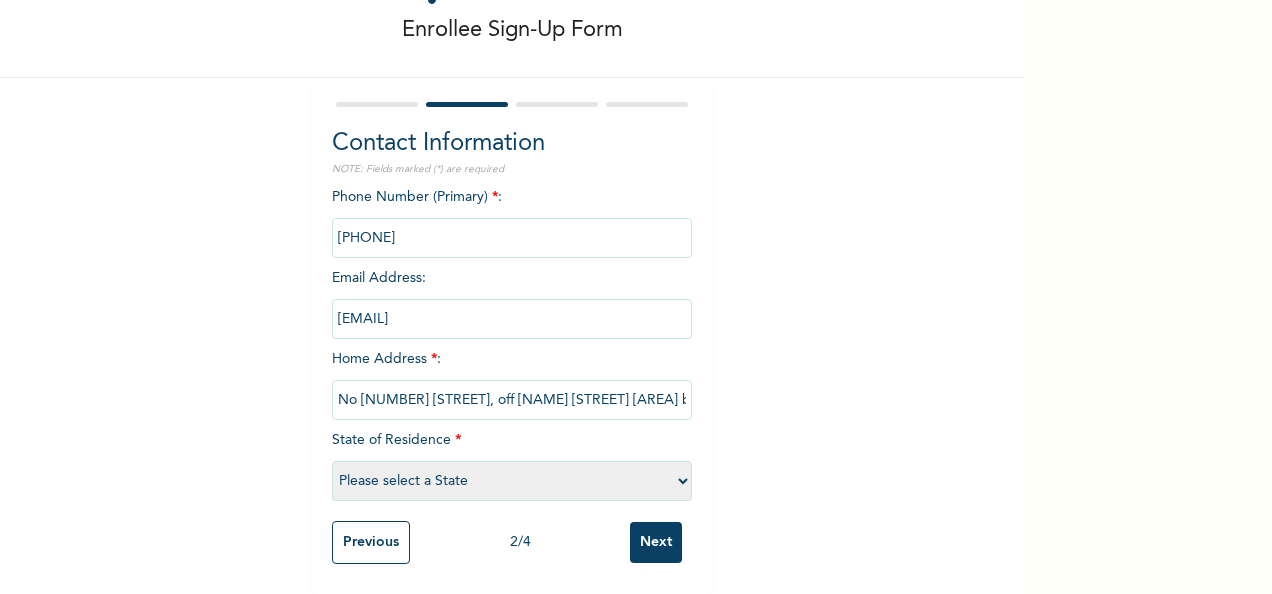 click on "Please select a State Abia Abuja (FCT) Adamawa Akwa Ibom Anambra Bauchi Bayelsa Benue Borno Cross River Delta Ebonyi Edo Ekiti Enugu Gombe Imo Jigawa Kaduna Kano Katsina Kebbi Kogi Kwara Lagos Nasarawa Niger Ogun Ondo Osun Oyo Plateau Rivers Sokoto Taraba Yobe Zamfara" at bounding box center (512, 481) 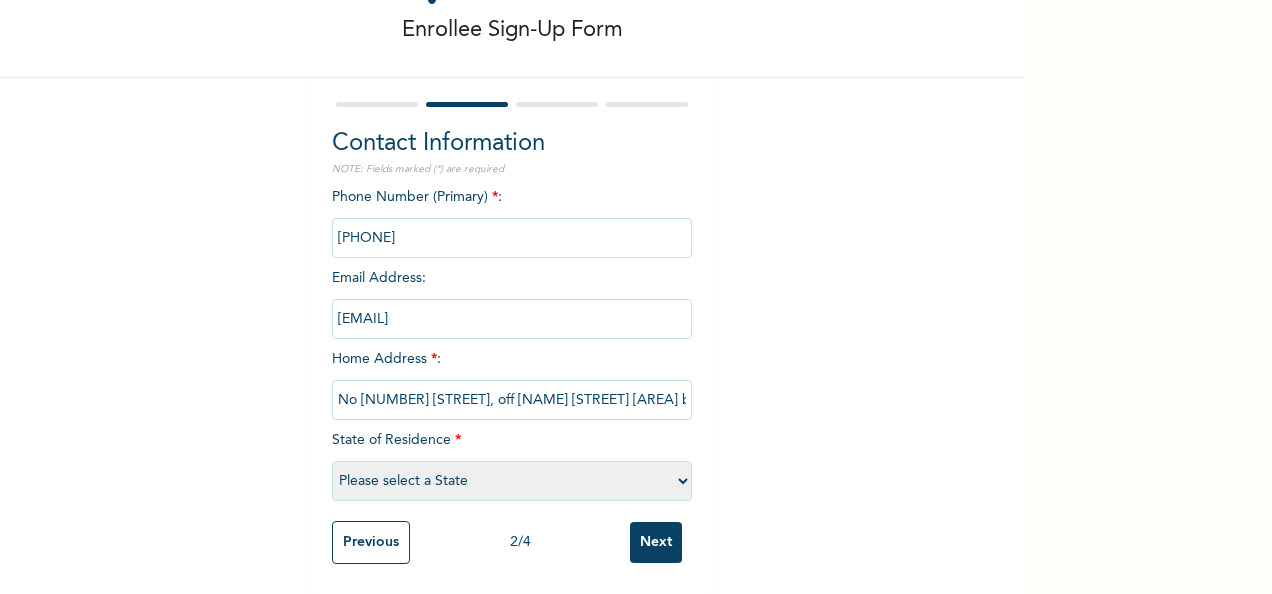 select on "25" 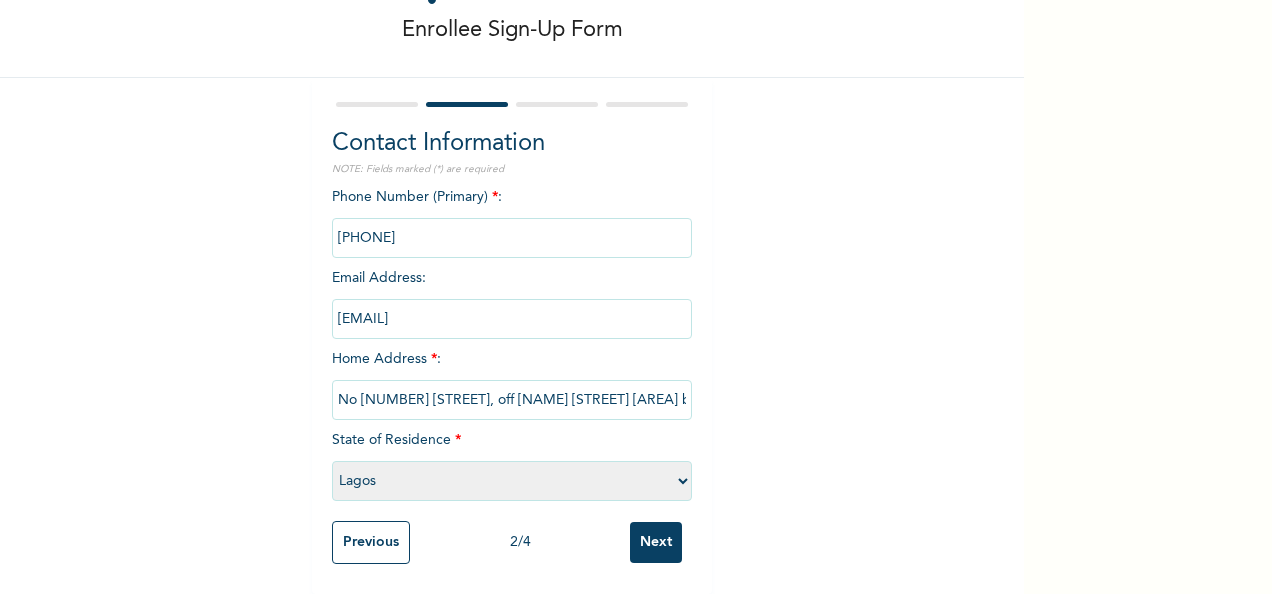 click on "Please select a State Abia Abuja (FCT) Adamawa Akwa Ibom Anambra Bauchi Bayelsa Benue Borno Cross River Delta Ebonyi Edo Ekiti Enugu Gombe Imo Jigawa Kaduna Kano Katsina Kebbi Kogi Kwara Lagos Nasarawa Niger Ogun Ondo Osun Oyo Plateau Rivers Sokoto Taraba Yobe Zamfara" at bounding box center (512, 481) 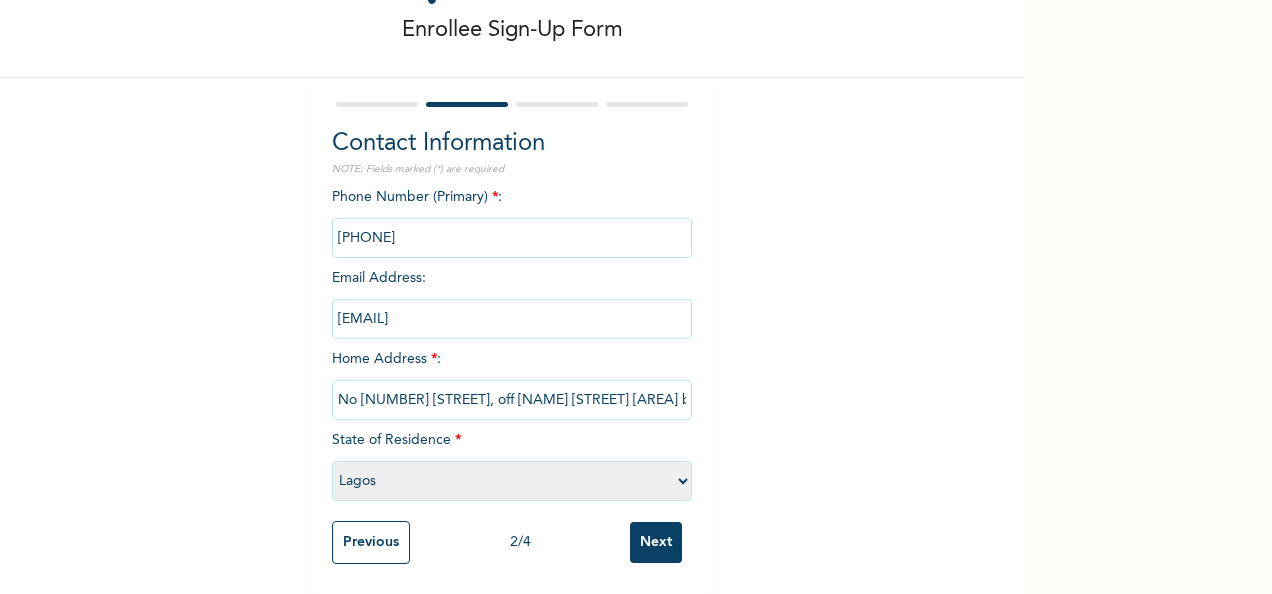 click on "Next" at bounding box center [656, 542] 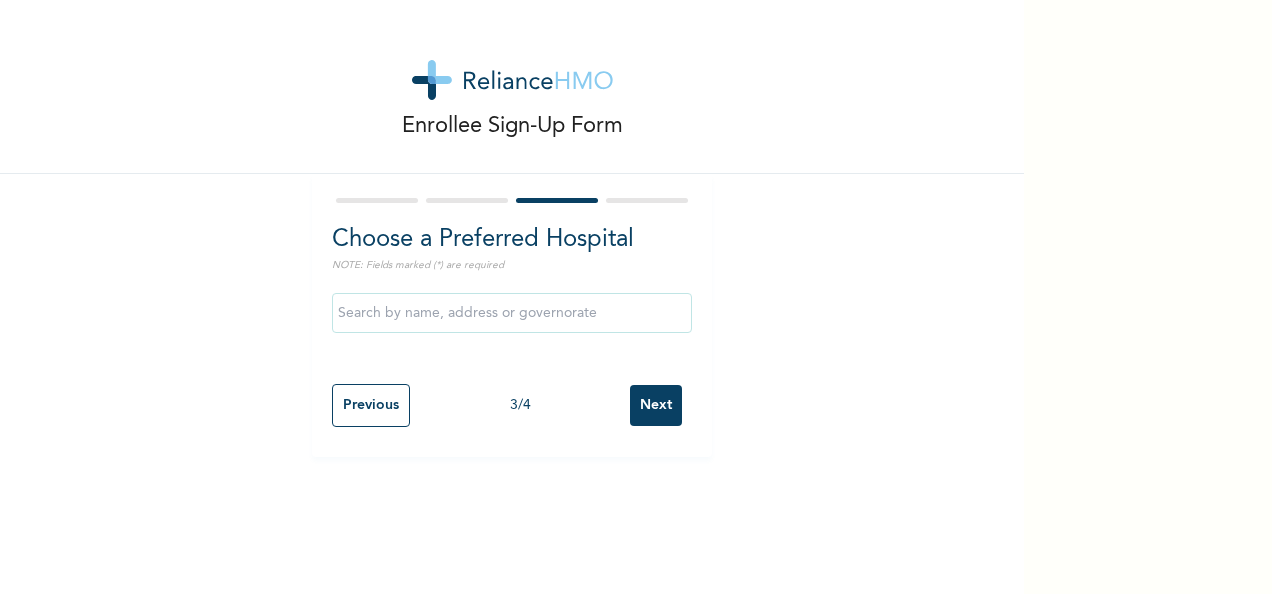 scroll, scrollTop: 0, scrollLeft: 0, axis: both 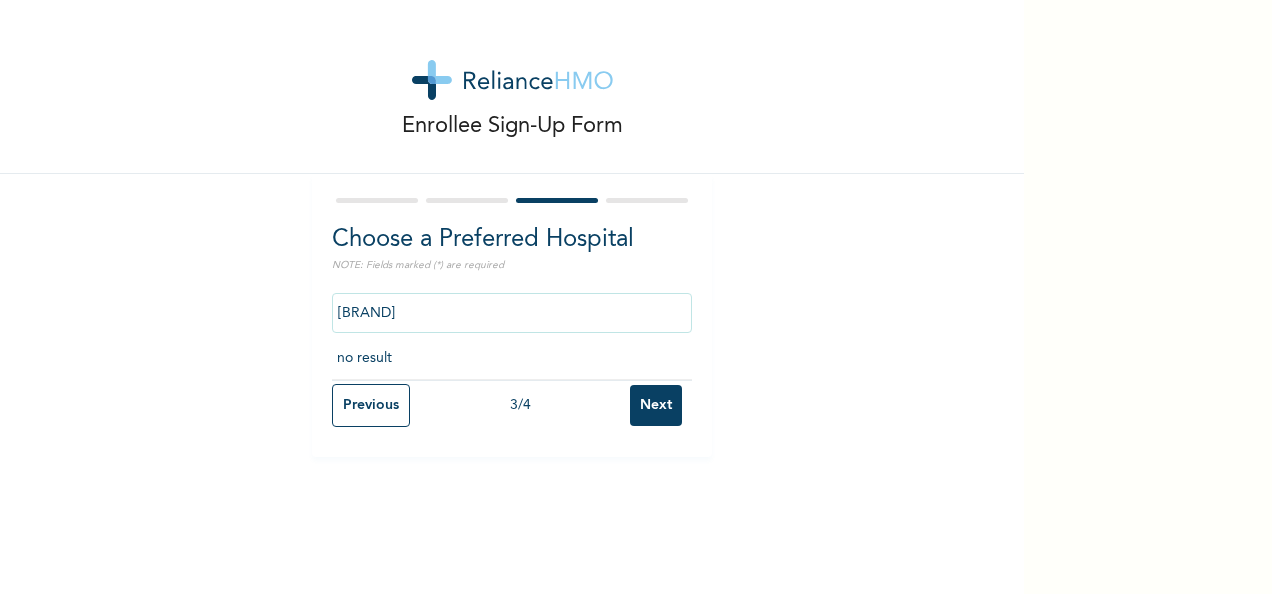 type on "reddington" 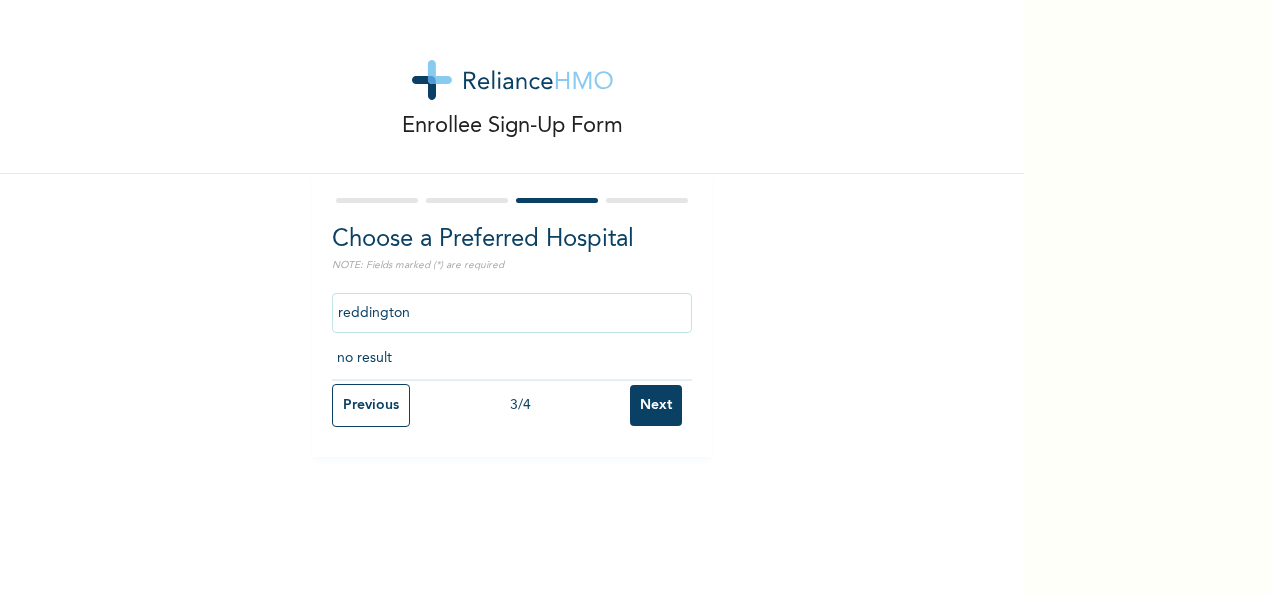 click on "Next" at bounding box center [656, 405] 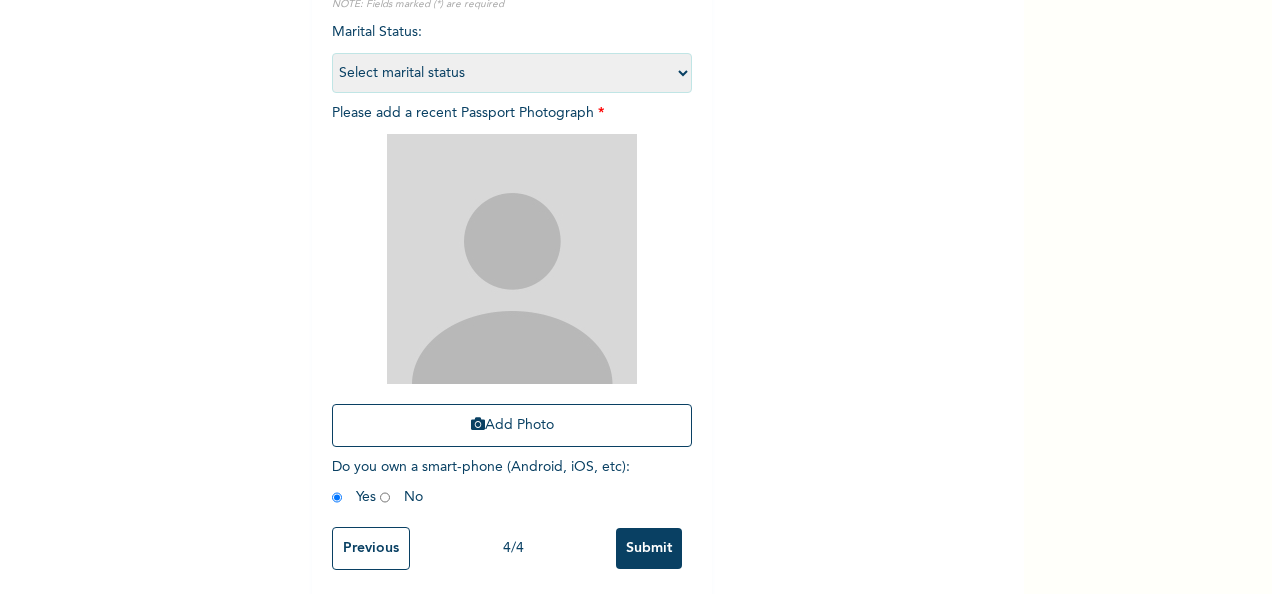 scroll, scrollTop: 276, scrollLeft: 0, axis: vertical 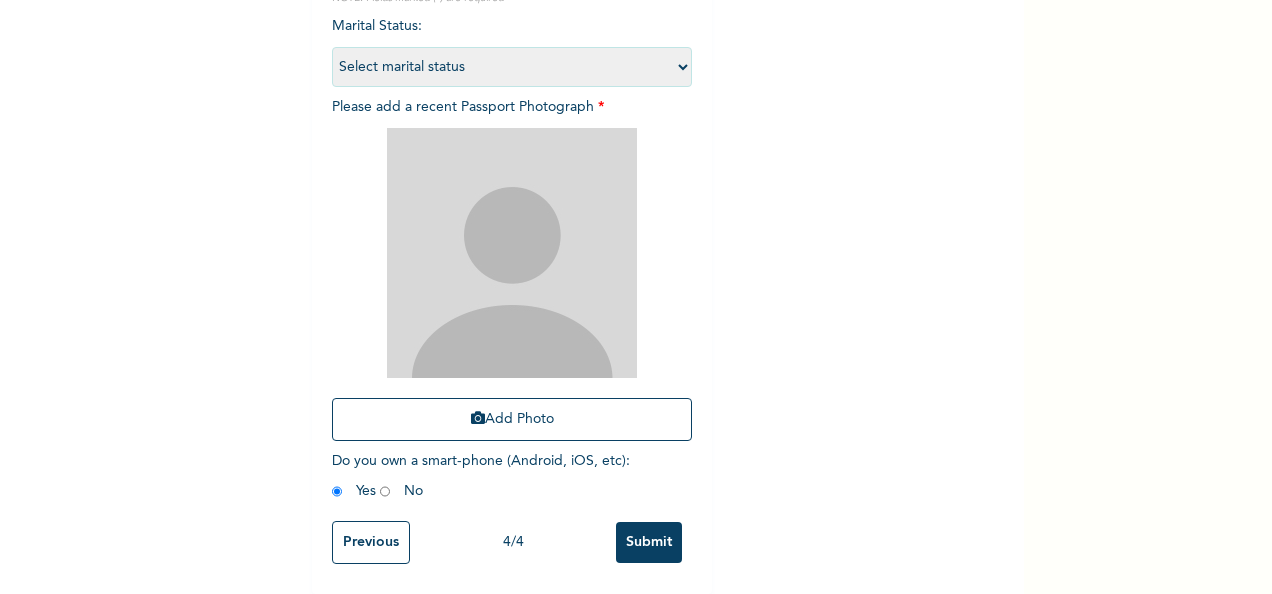 click on "Previous" at bounding box center (371, 542) 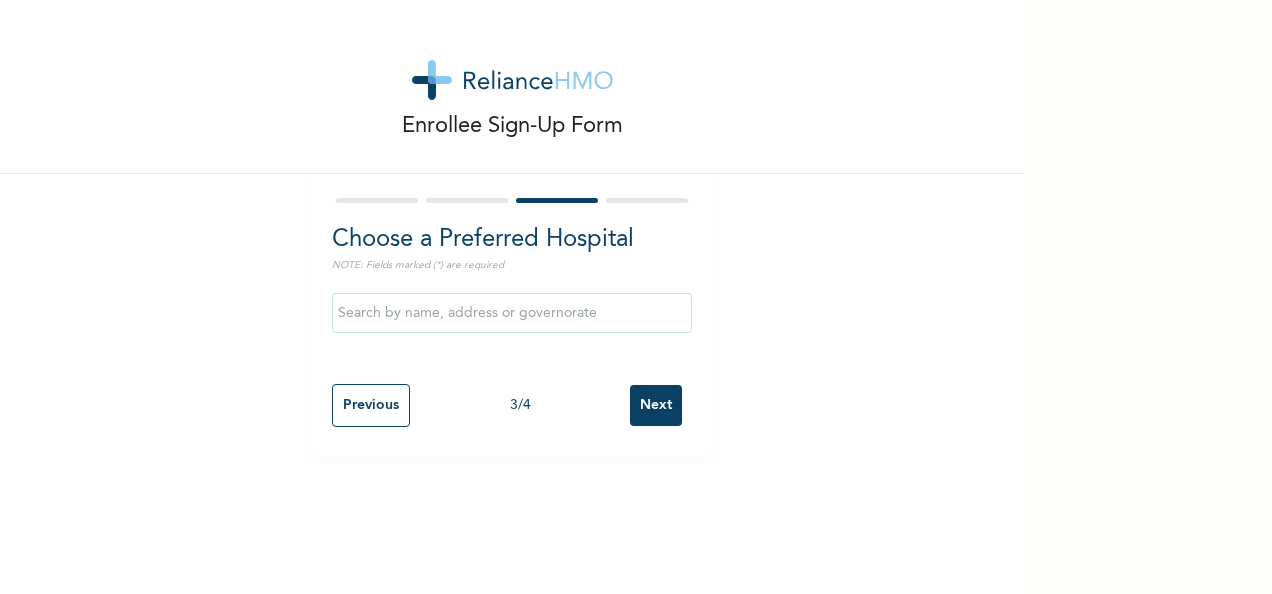 scroll, scrollTop: 0, scrollLeft: 0, axis: both 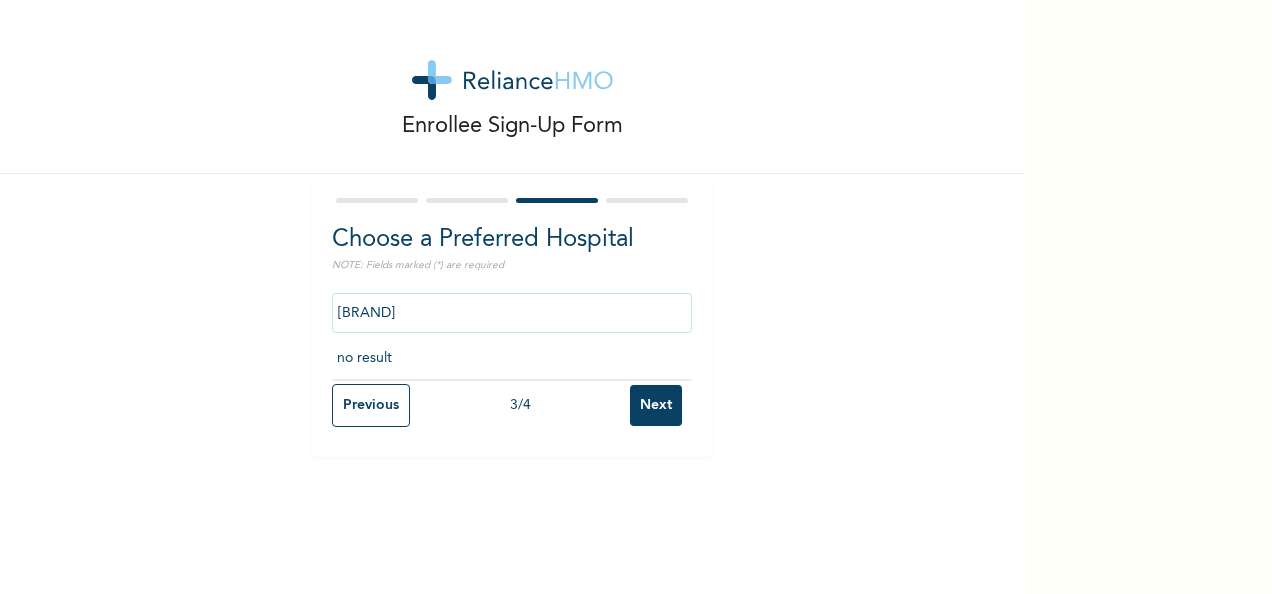 type on "reddington" 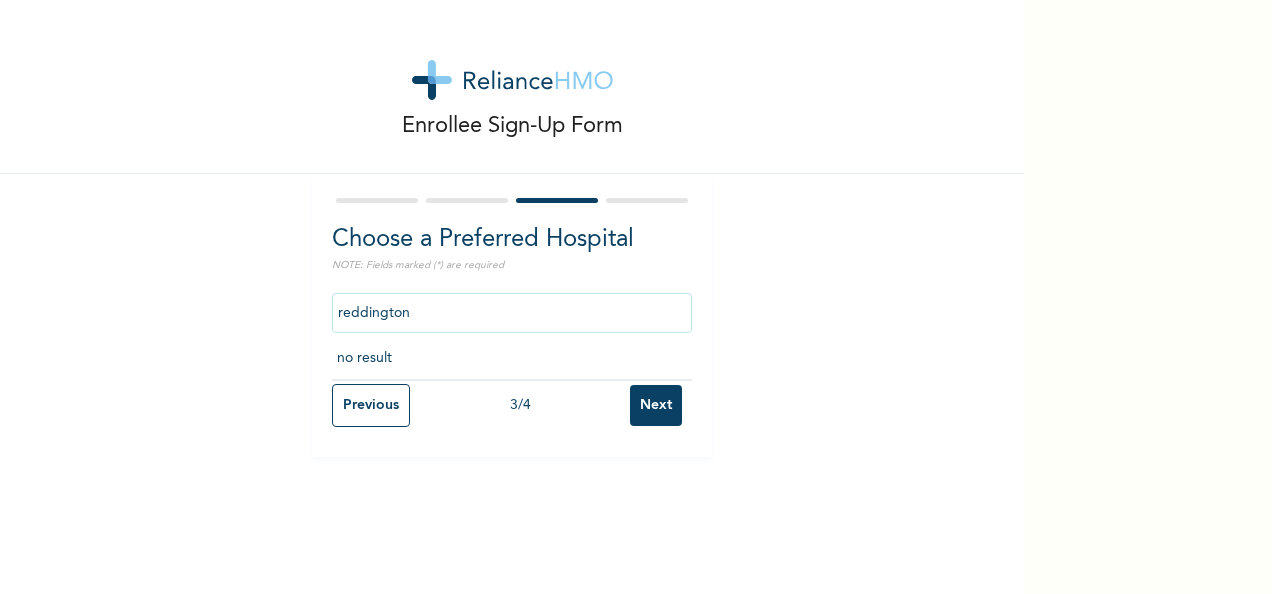 click on "Next" at bounding box center [656, 405] 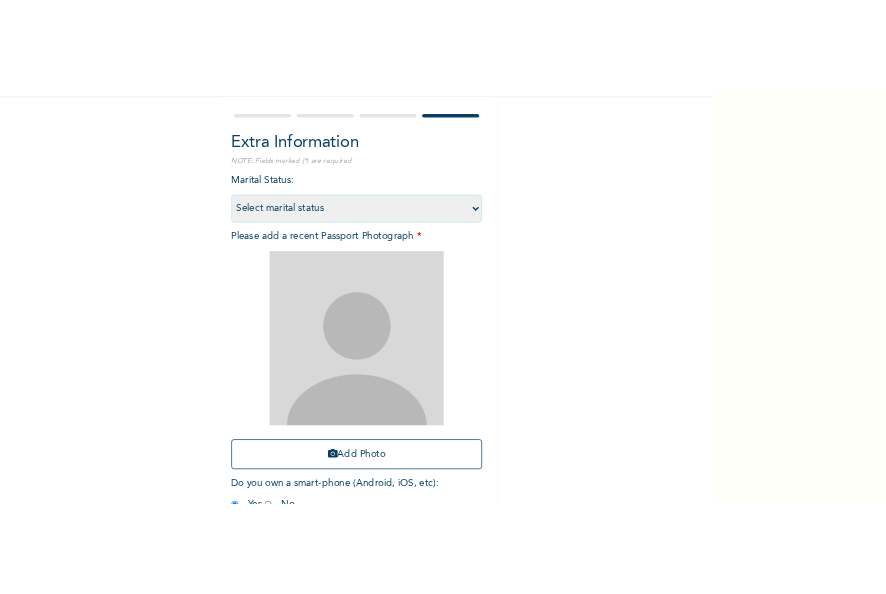 scroll, scrollTop: 162, scrollLeft: 0, axis: vertical 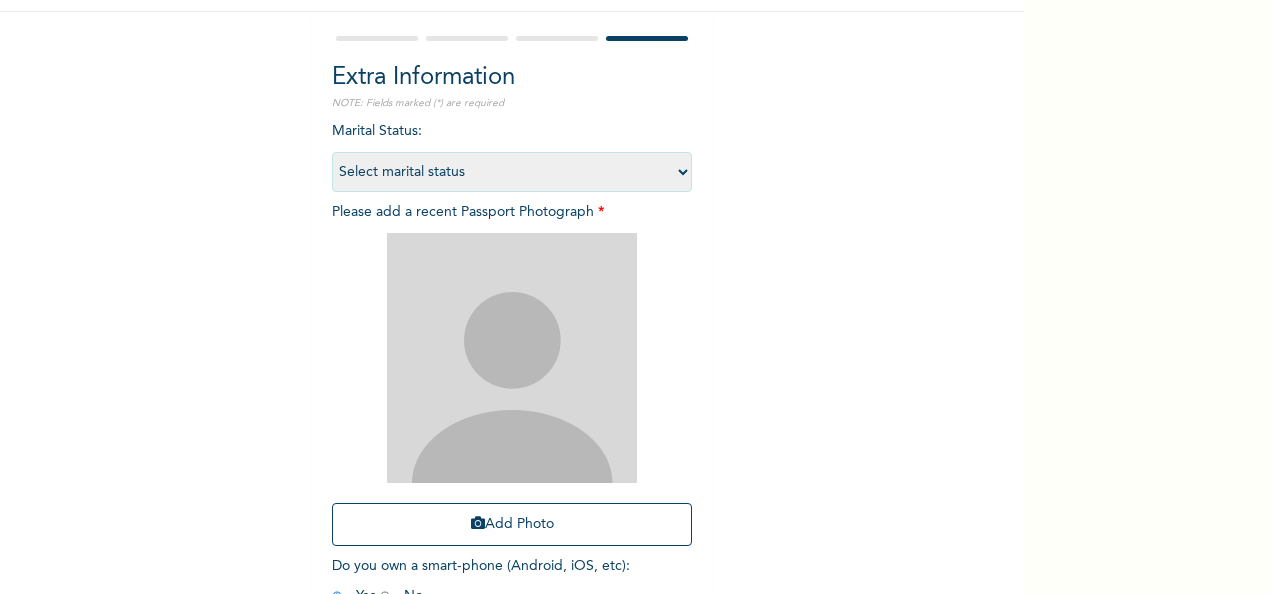 click on "Select marital status Single Married Divorced Widow/Widower" at bounding box center (512, 172) 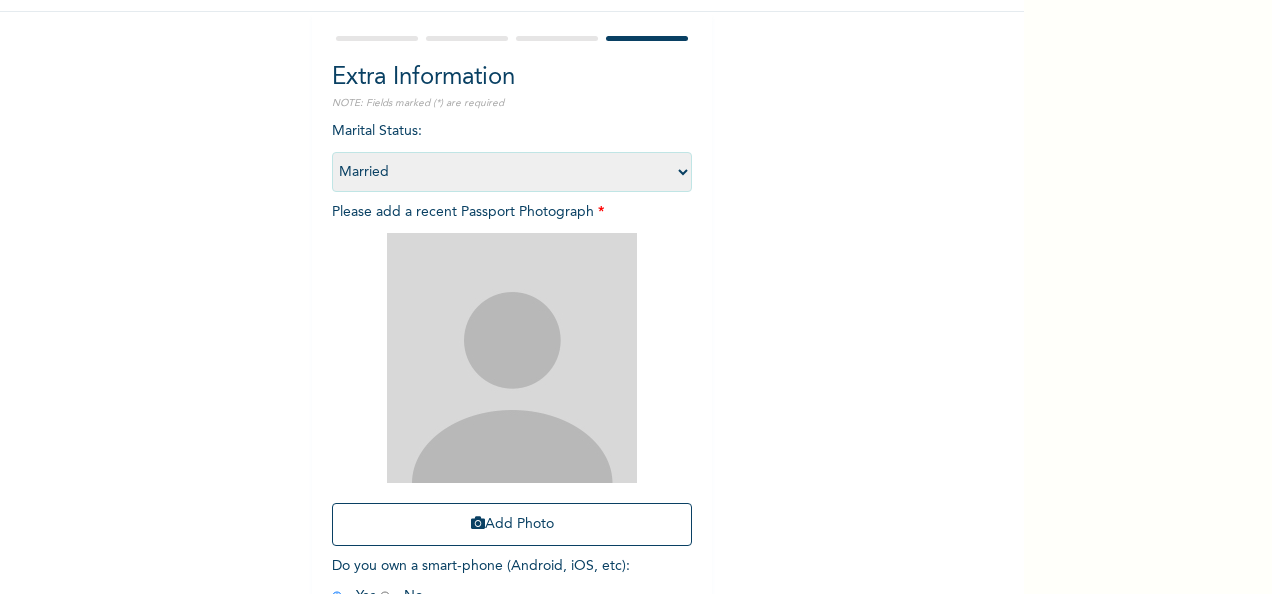 click on "Select marital status Single Married Divorced Widow/Widower" at bounding box center (512, 172) 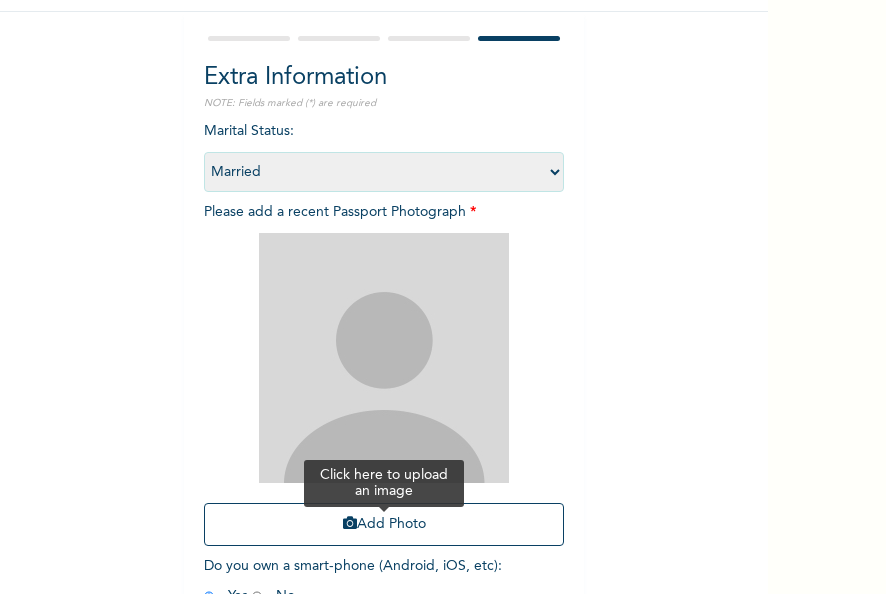 click on "Add Photo" at bounding box center [384, 524] 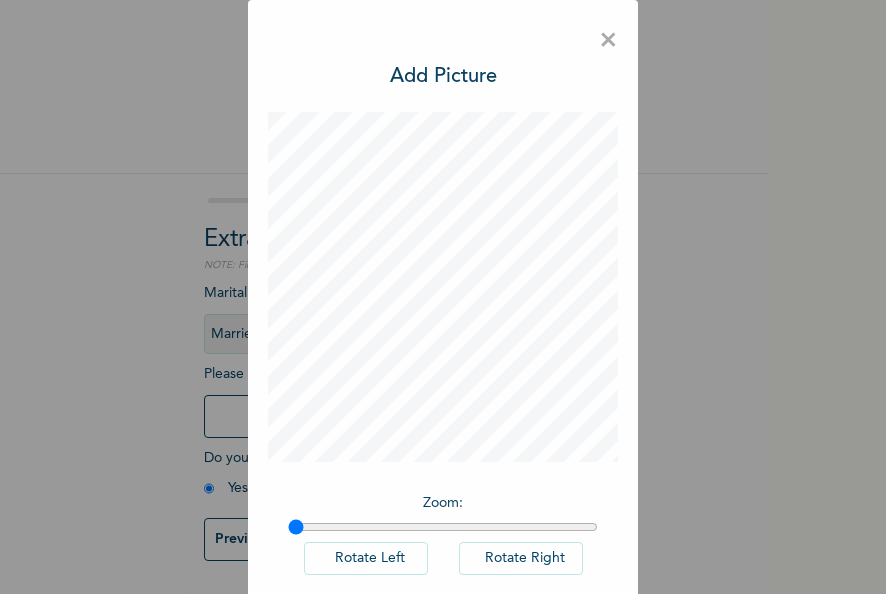 scroll, scrollTop: 14, scrollLeft: 0, axis: vertical 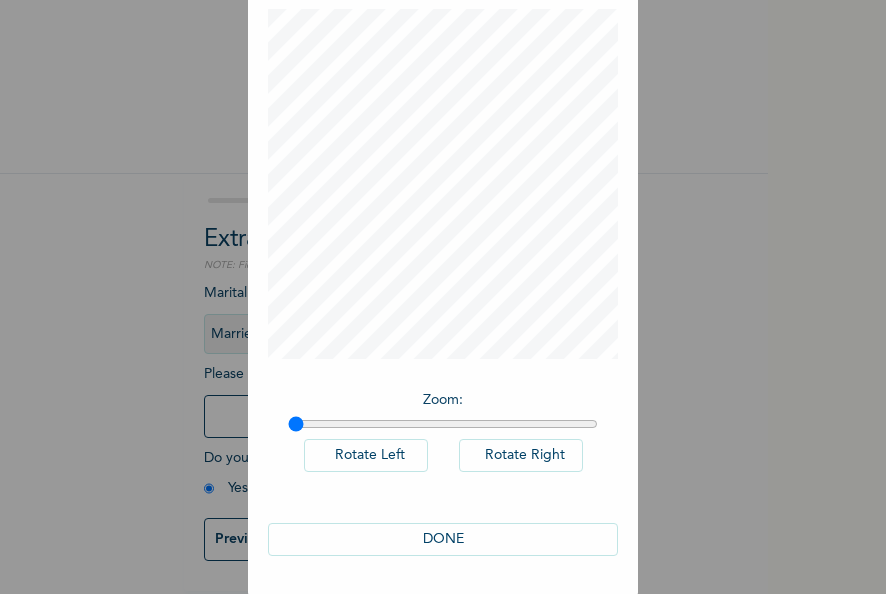 click on "DONE" at bounding box center [443, 539] 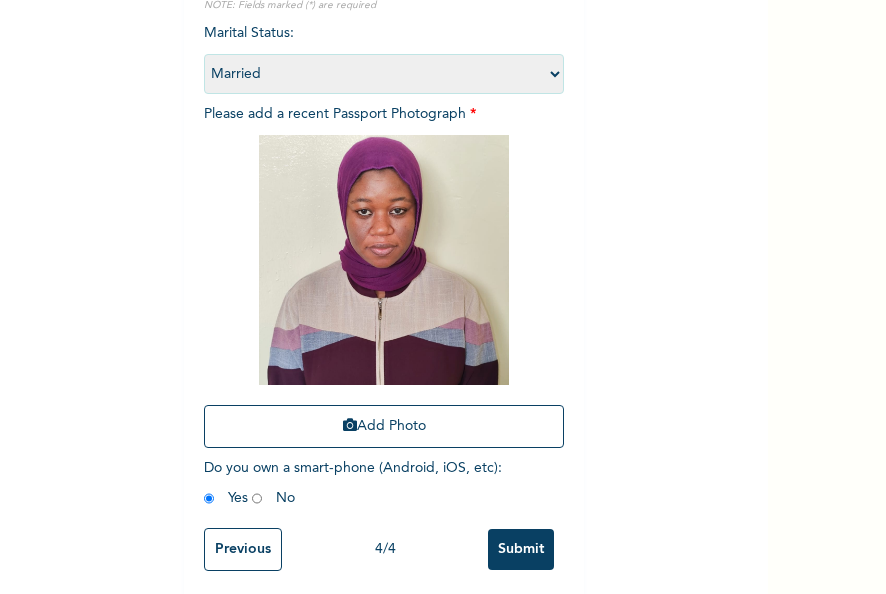 scroll, scrollTop: 284, scrollLeft: 0, axis: vertical 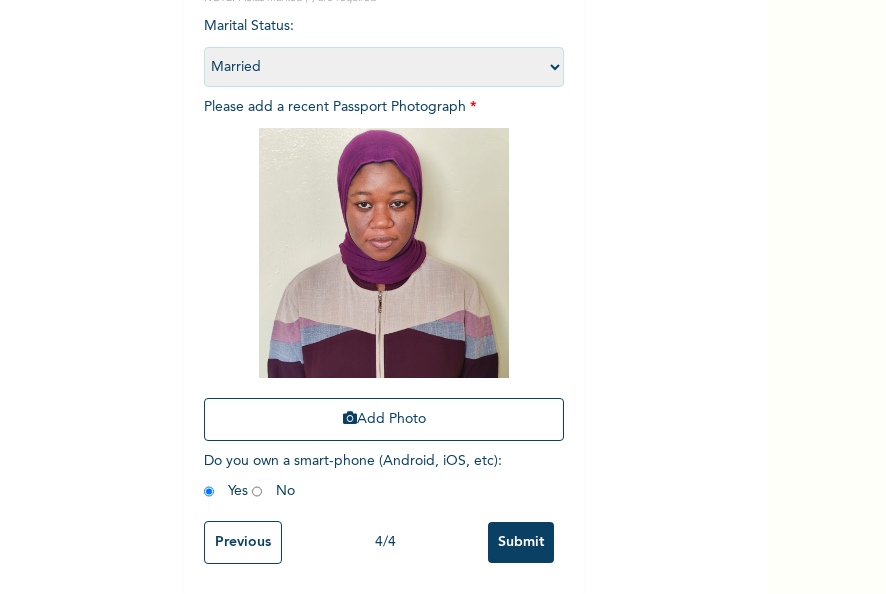 click on "Previous" at bounding box center (243, 542) 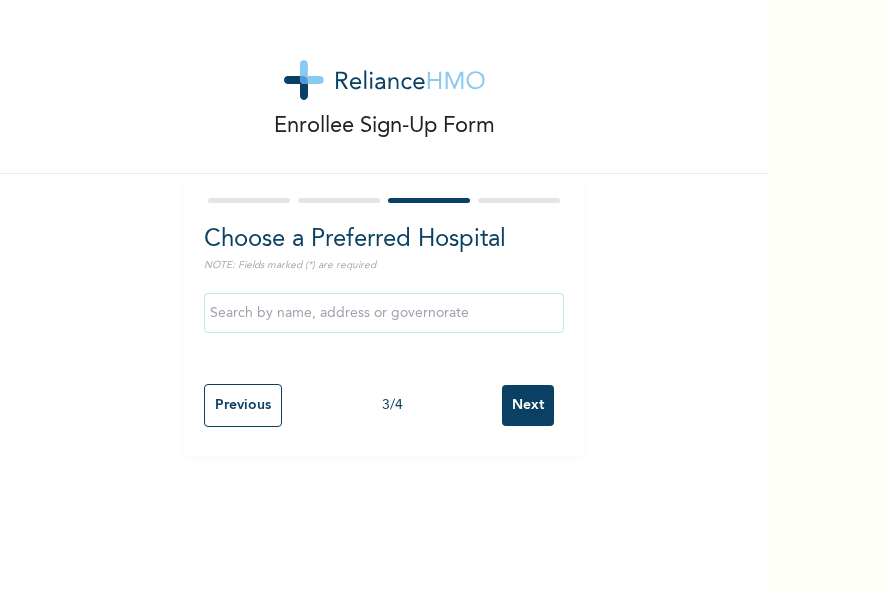 click on "Next" at bounding box center [528, 405] 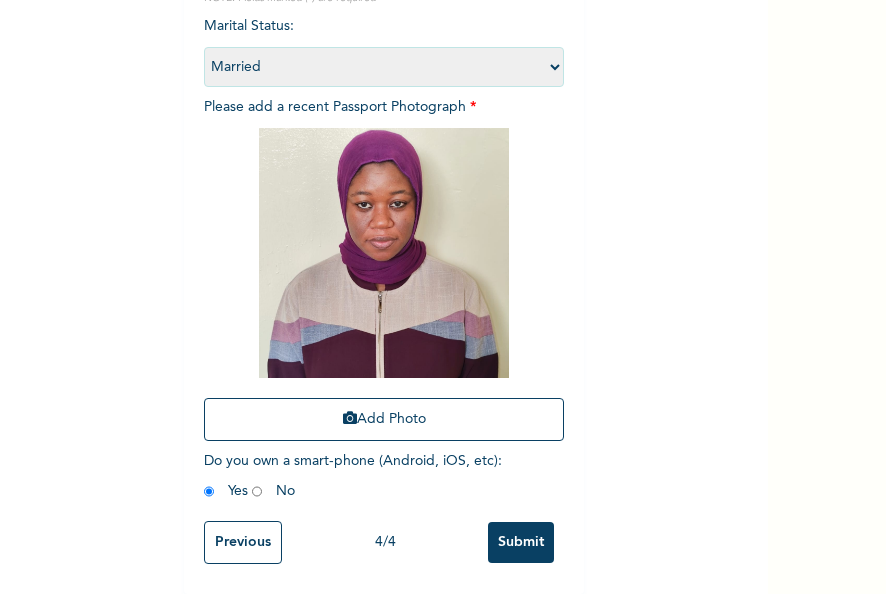 scroll, scrollTop: 284, scrollLeft: 0, axis: vertical 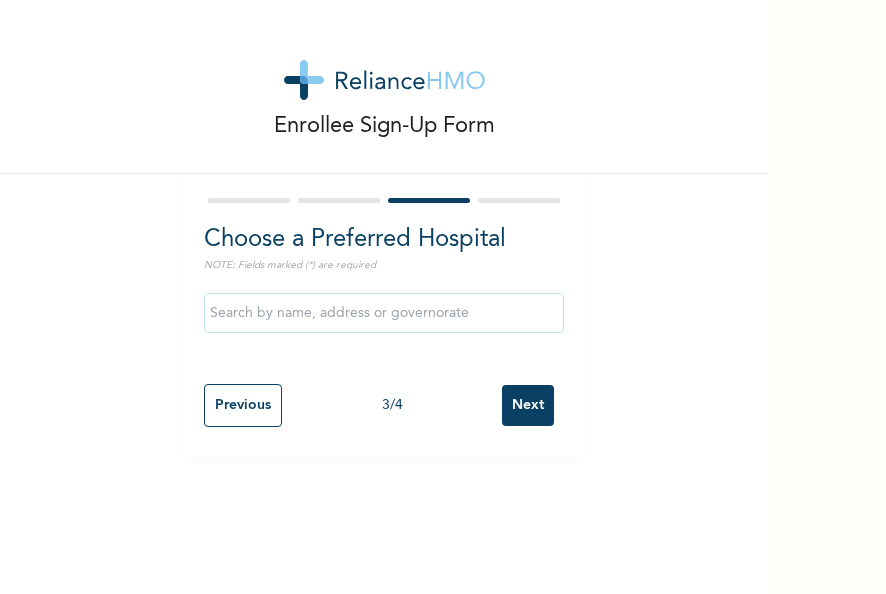 click at bounding box center (384, 313) 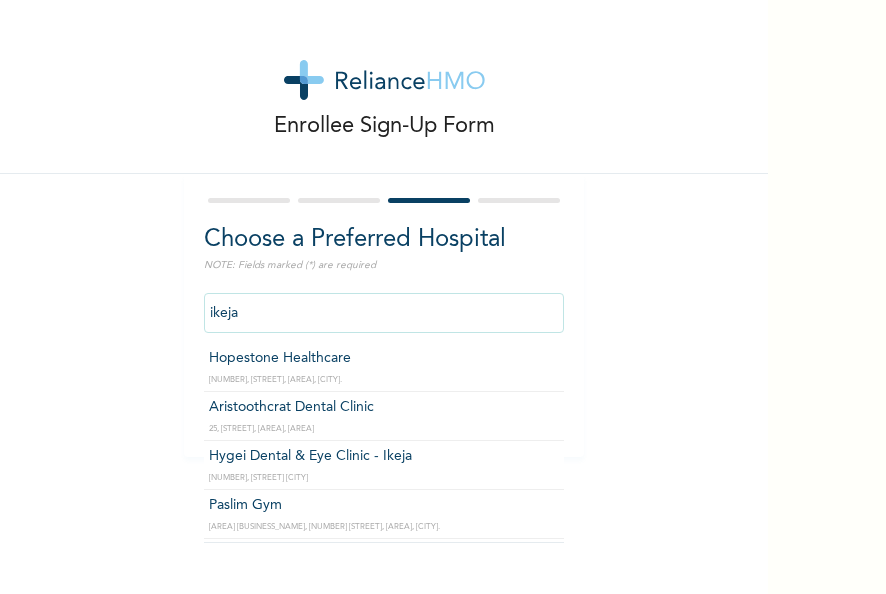 scroll, scrollTop: 0, scrollLeft: 0, axis: both 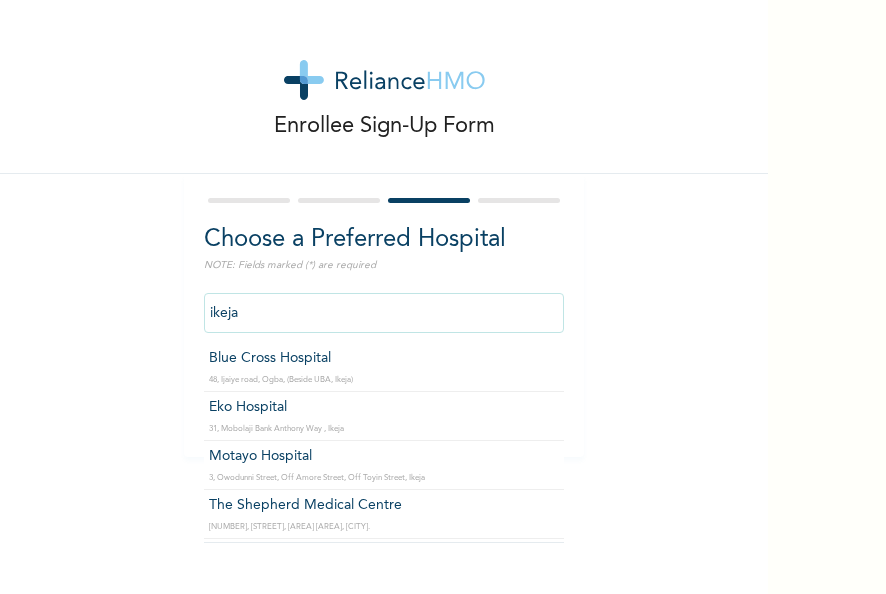 drag, startPoint x: 239, startPoint y: 307, endPoint x: 76, endPoint y: 307, distance: 163 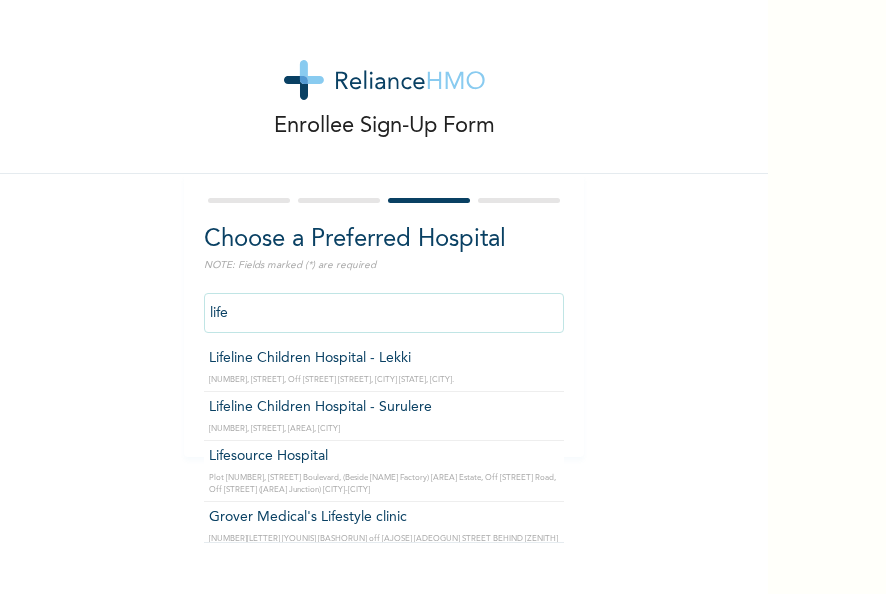 type on "Lifeline Children Hospital - Surulere" 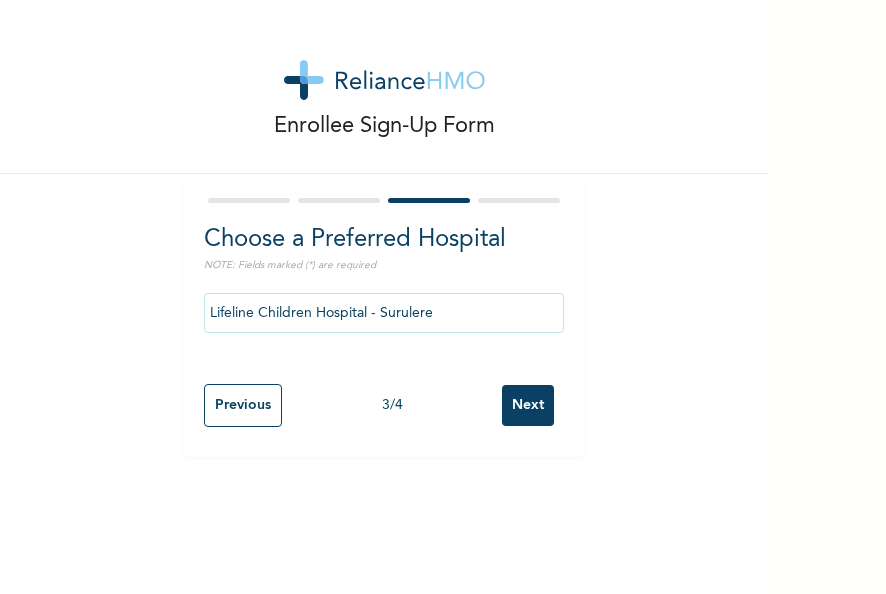 click on "Next" at bounding box center [528, 405] 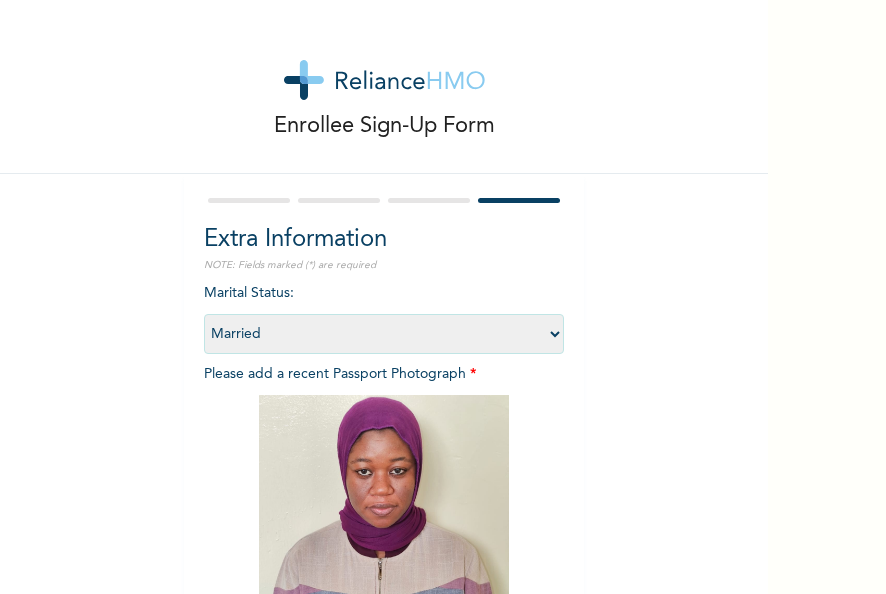 scroll, scrollTop: 284, scrollLeft: 0, axis: vertical 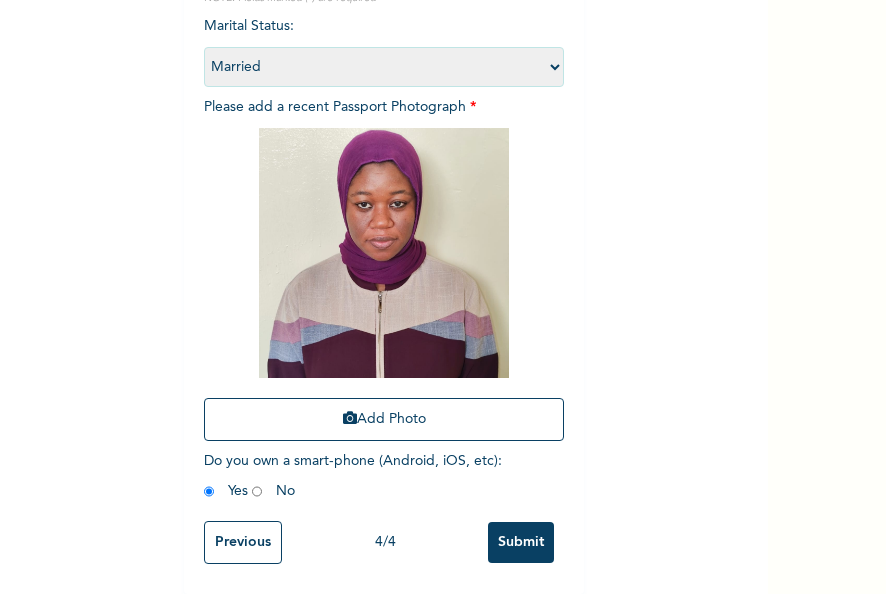 click on "Submit" at bounding box center [521, 542] 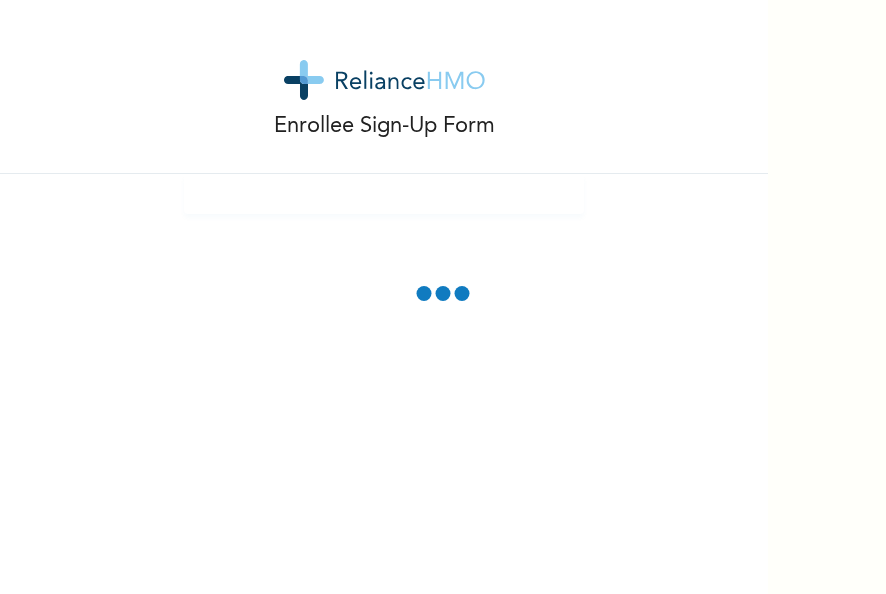 scroll, scrollTop: 0, scrollLeft: 0, axis: both 